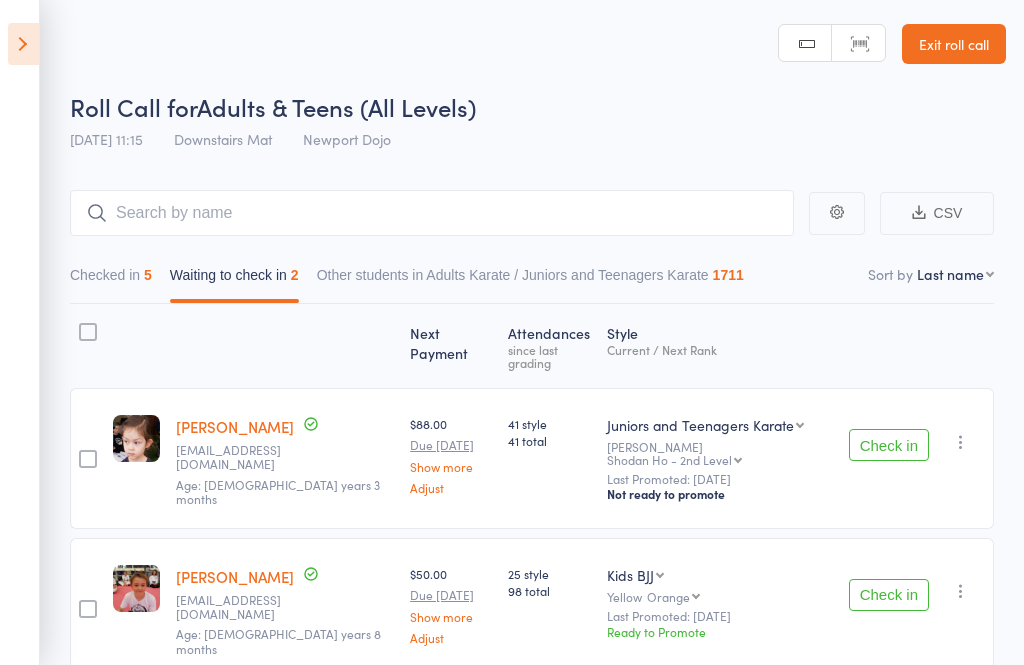 scroll, scrollTop: 67, scrollLeft: 0, axis: vertical 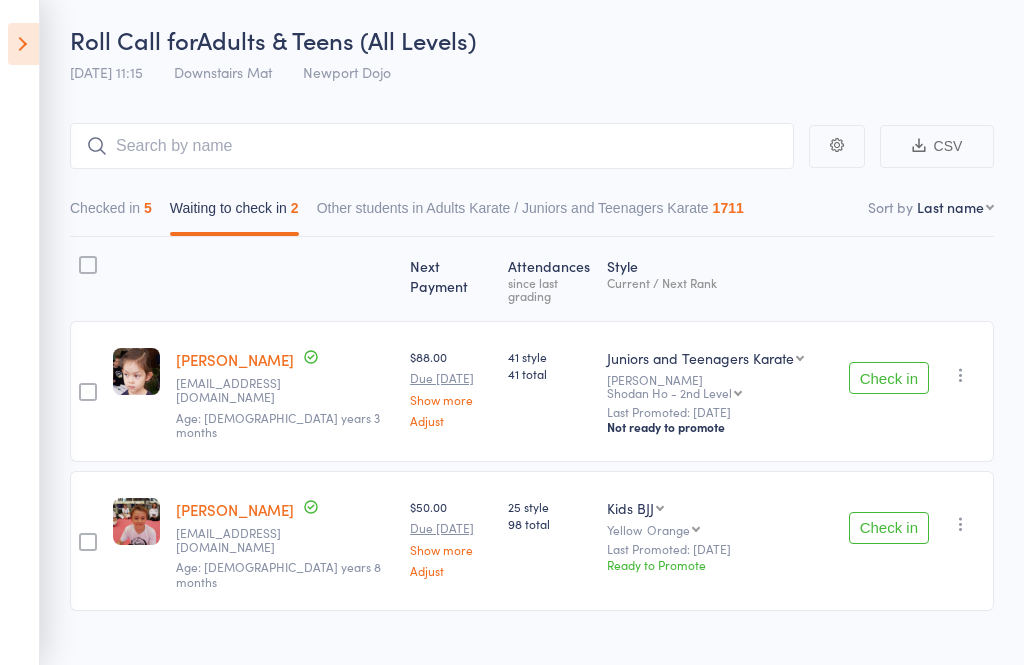 click at bounding box center [961, 375] 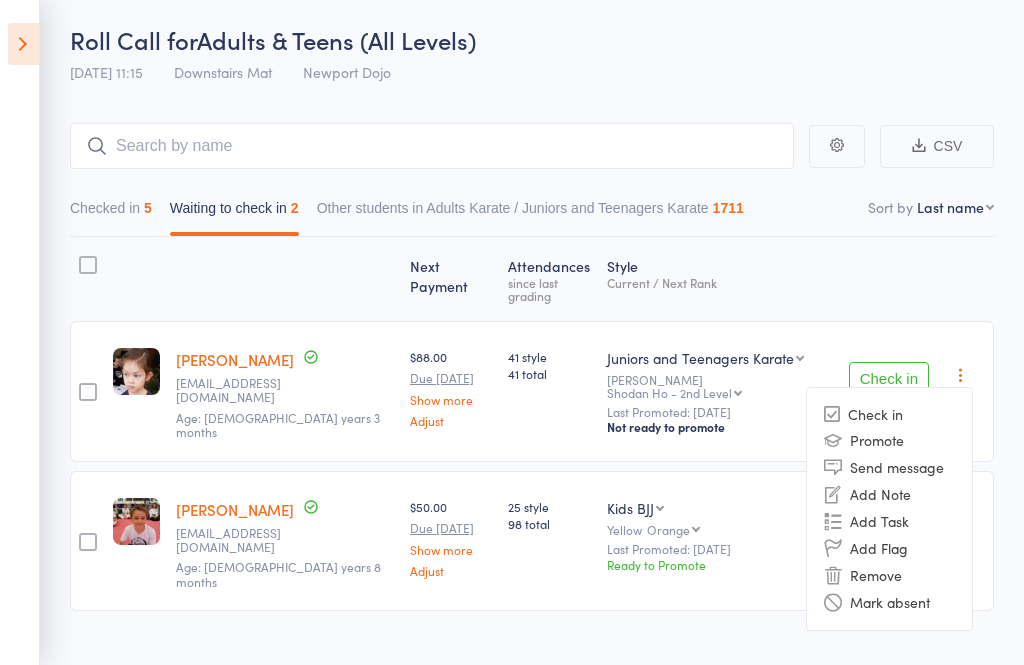 click on "Remove" at bounding box center (889, 575) 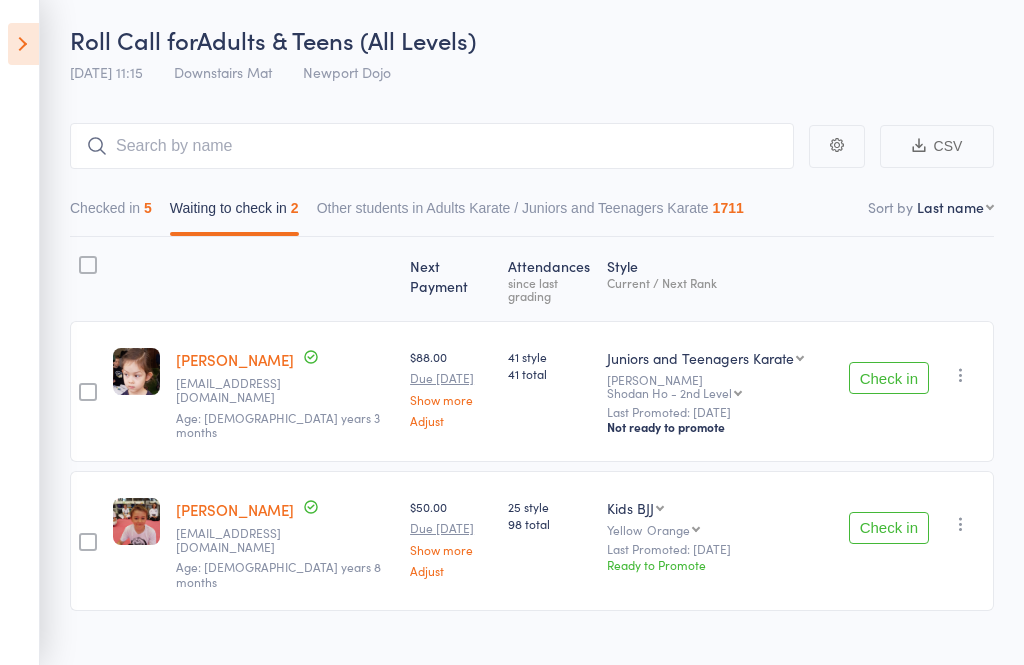 scroll, scrollTop: 14, scrollLeft: 0, axis: vertical 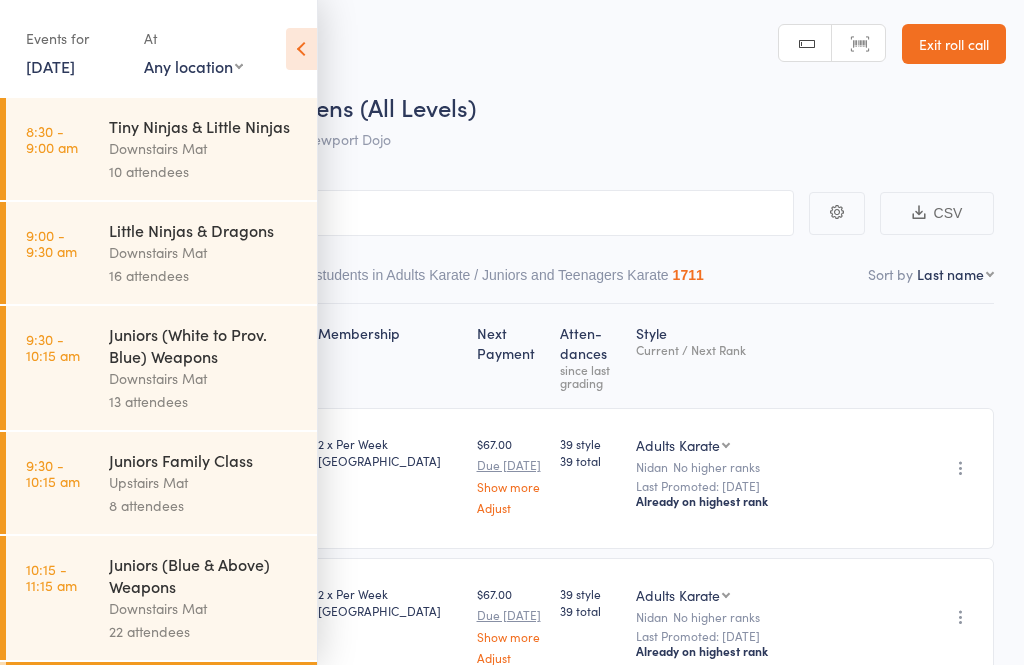 click on "Downstairs Mat" at bounding box center [204, 148] 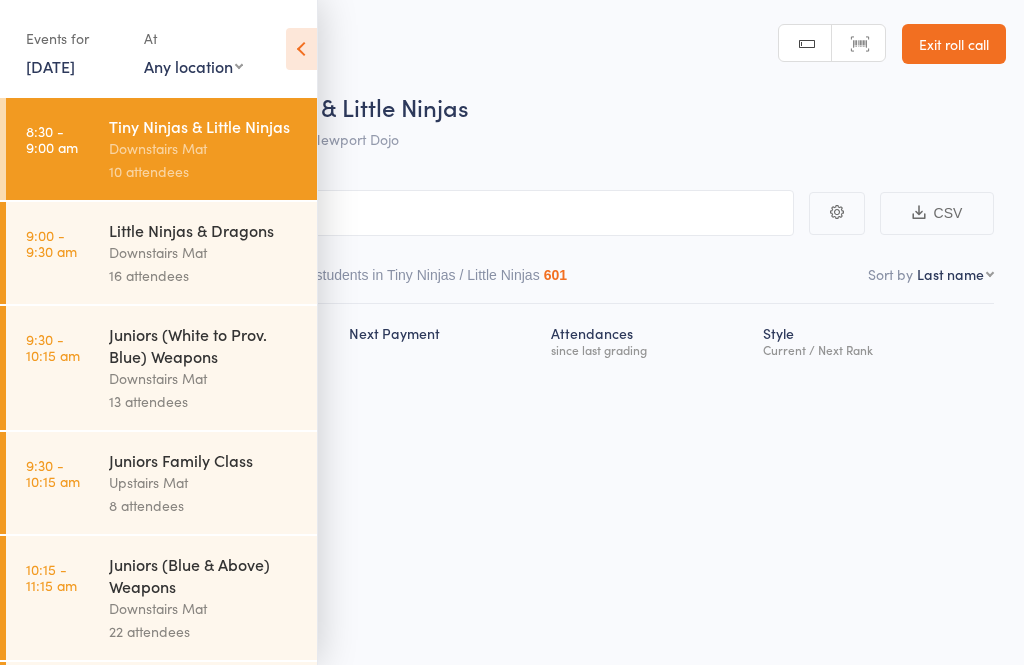click at bounding box center (301, 49) 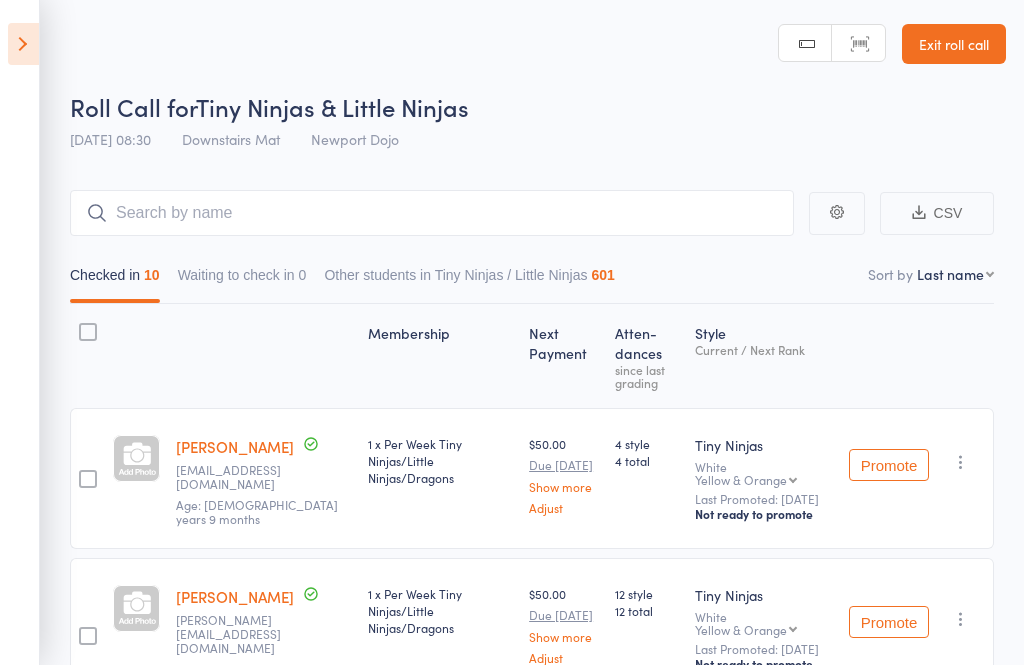 click at bounding box center (23, 44) 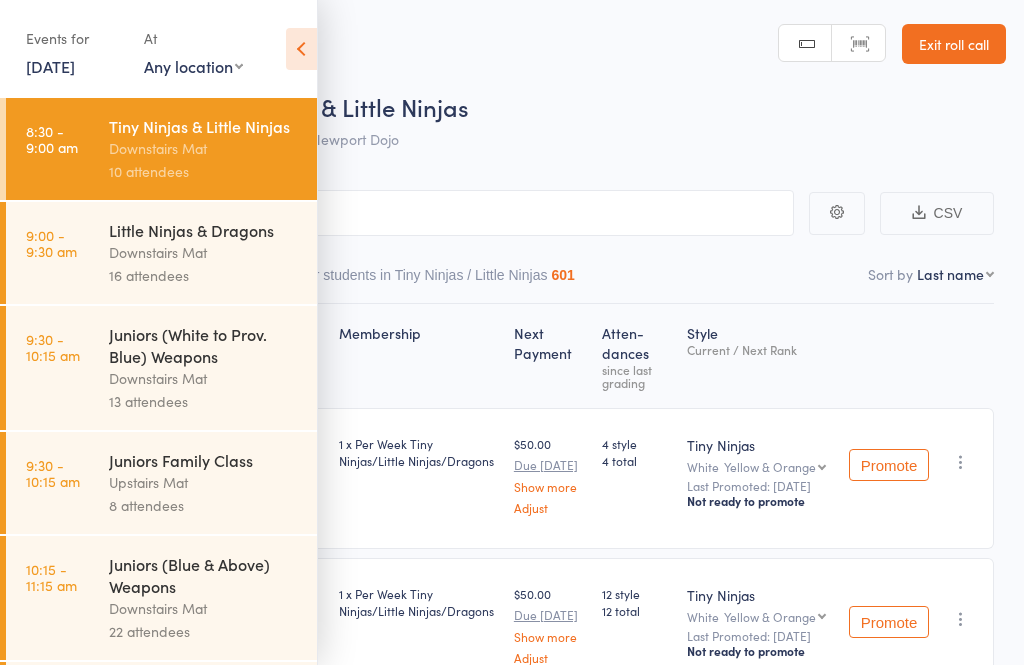 click on "9:00 - 9:30 am Little Ninjas & Dragons Downstairs Mat 16 attendees" at bounding box center (161, 253) 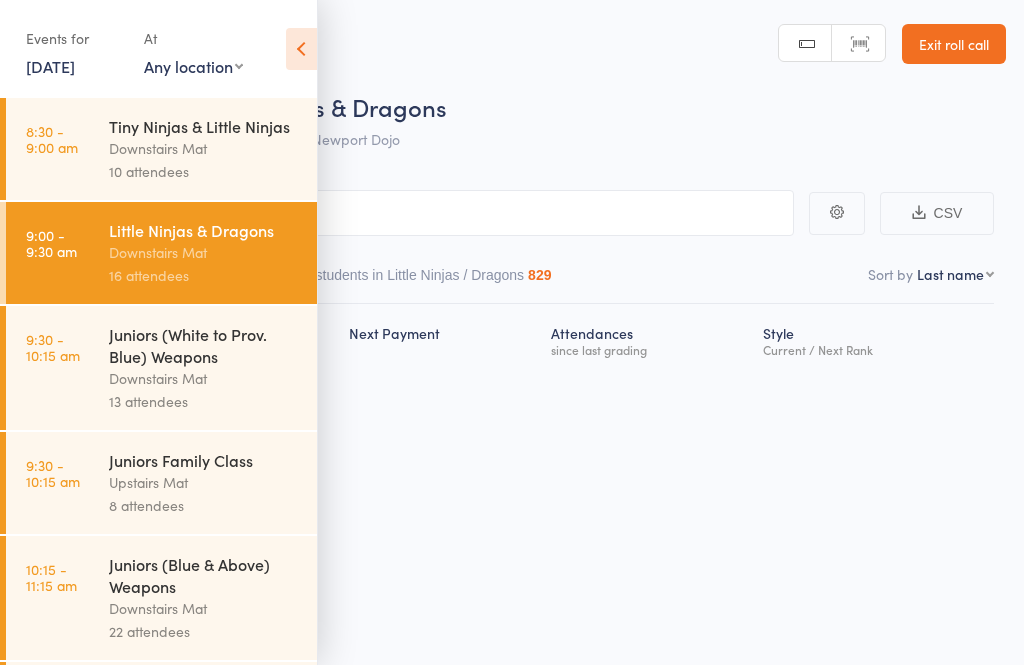 click at bounding box center [301, 49] 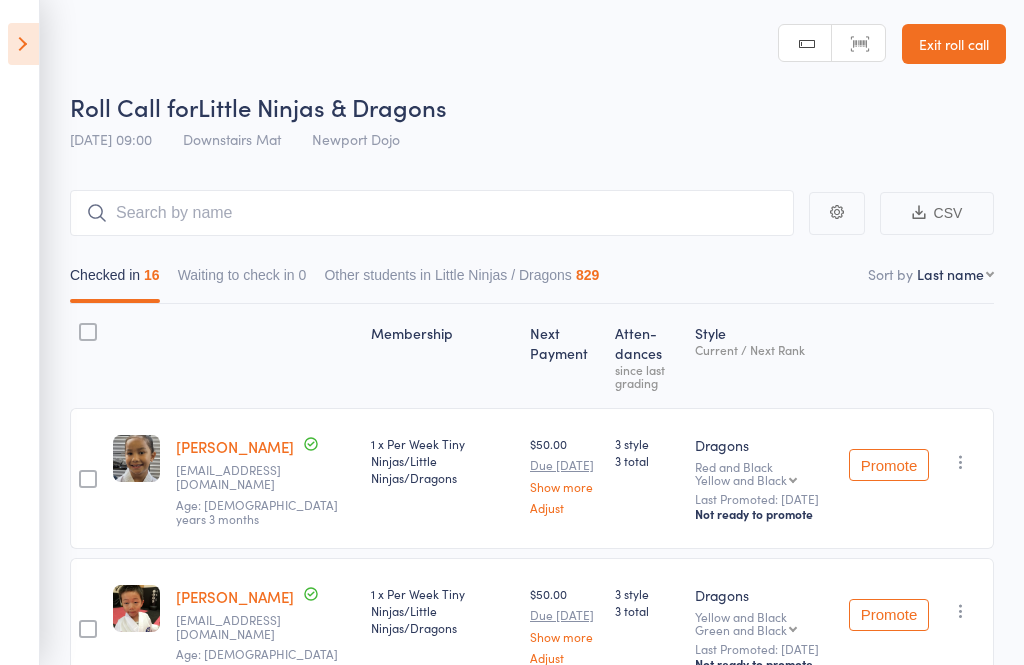 click at bounding box center (23, 44) 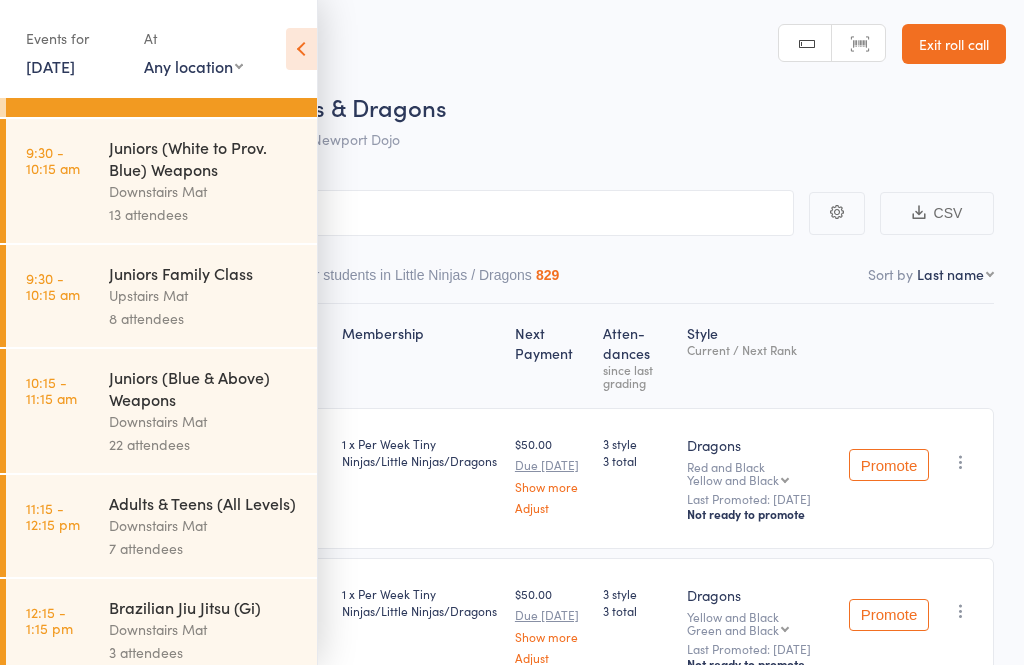 scroll, scrollTop: 185, scrollLeft: 0, axis: vertical 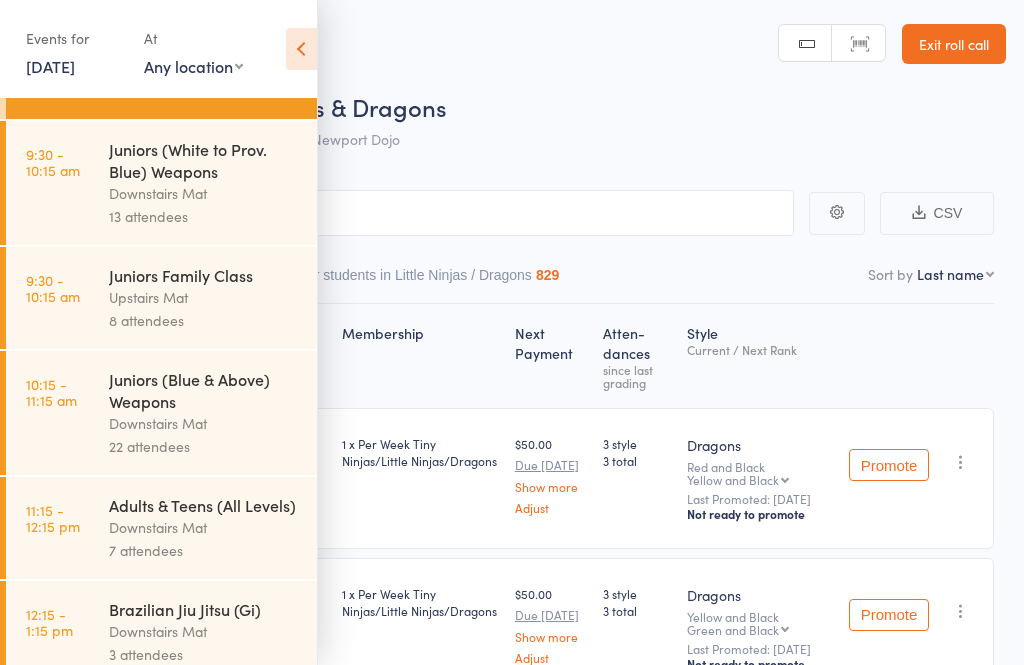 click on "Downstairs Mat" at bounding box center [204, 193] 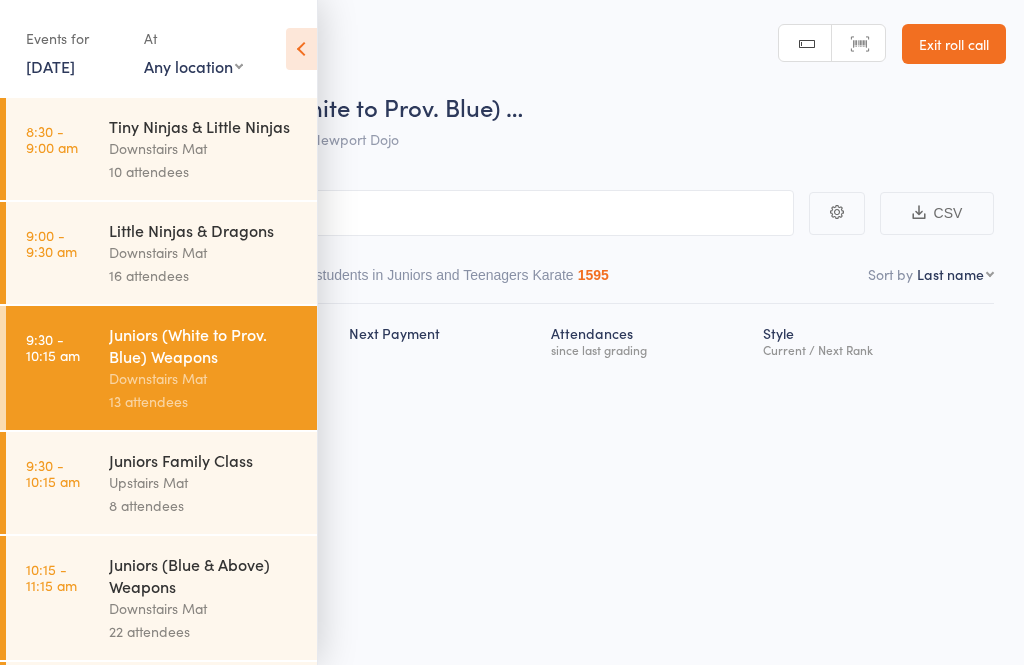 click at bounding box center (301, 49) 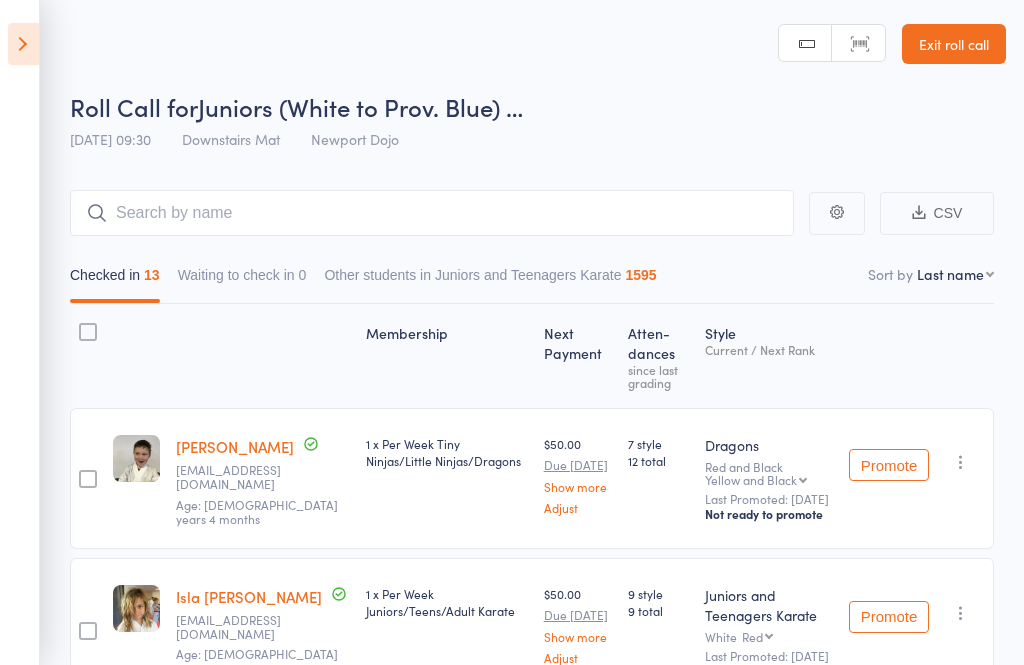 click at bounding box center (23, 44) 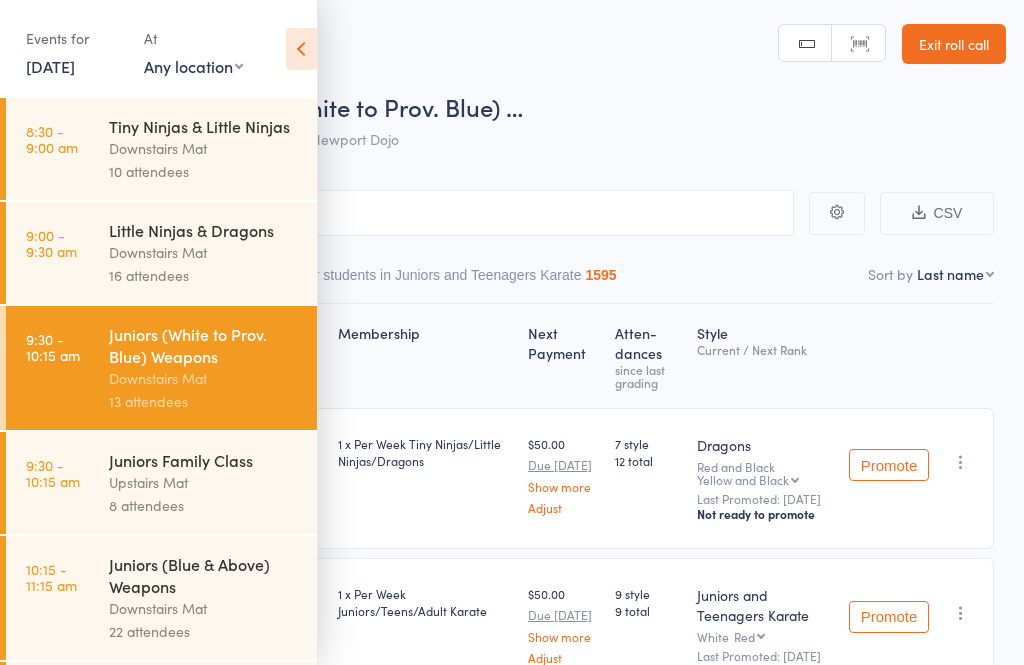 click on "Upstairs Mat" at bounding box center [204, 482] 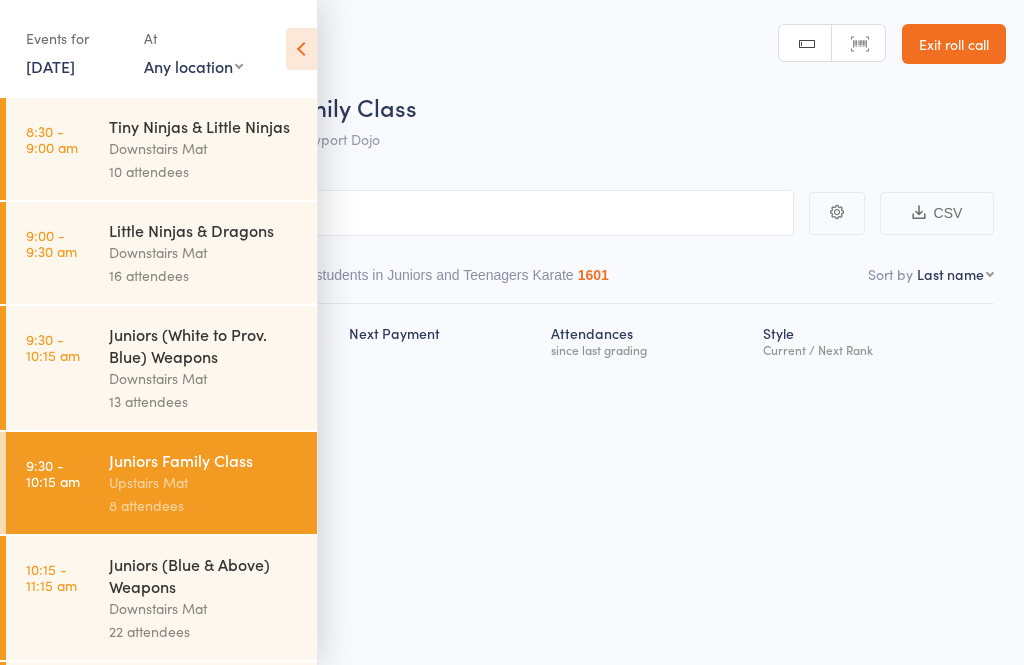 click at bounding box center [301, 49] 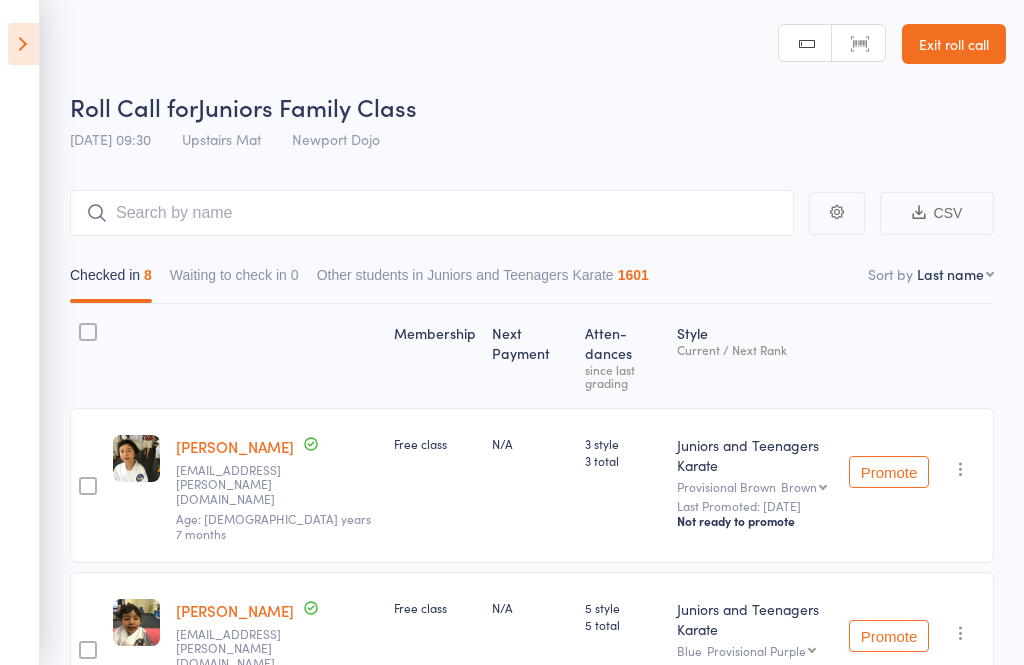 click at bounding box center (23, 44) 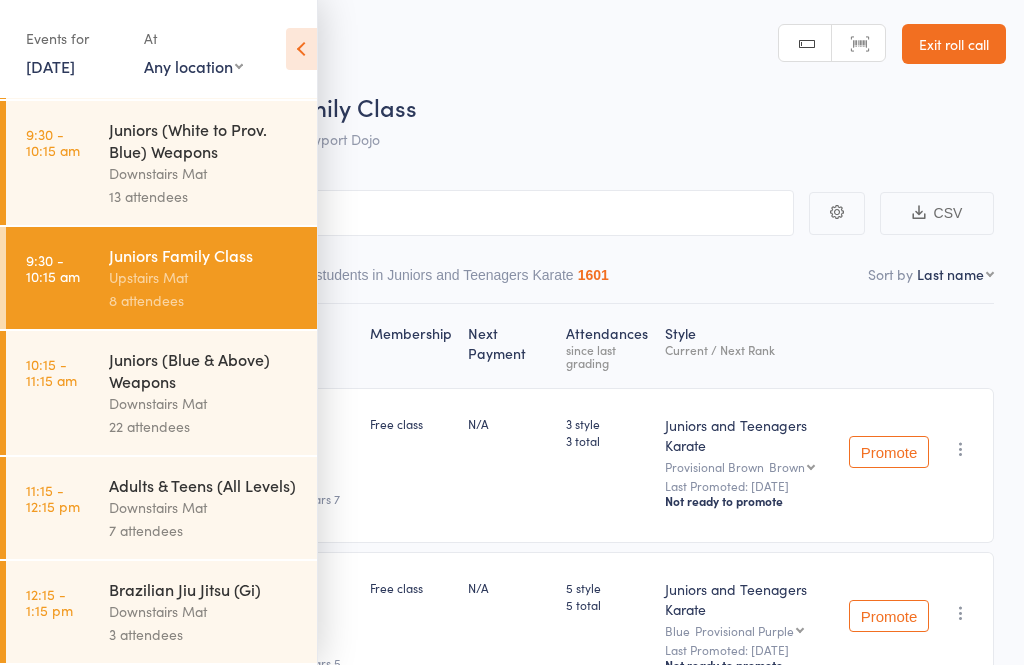 scroll, scrollTop: 213, scrollLeft: 0, axis: vertical 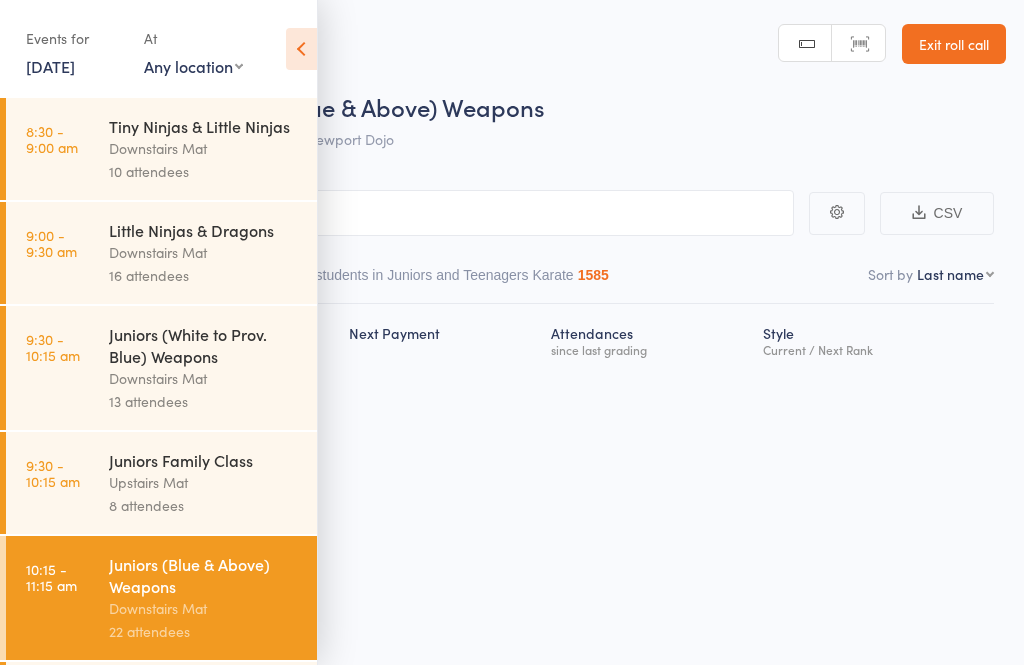 click at bounding box center [301, 49] 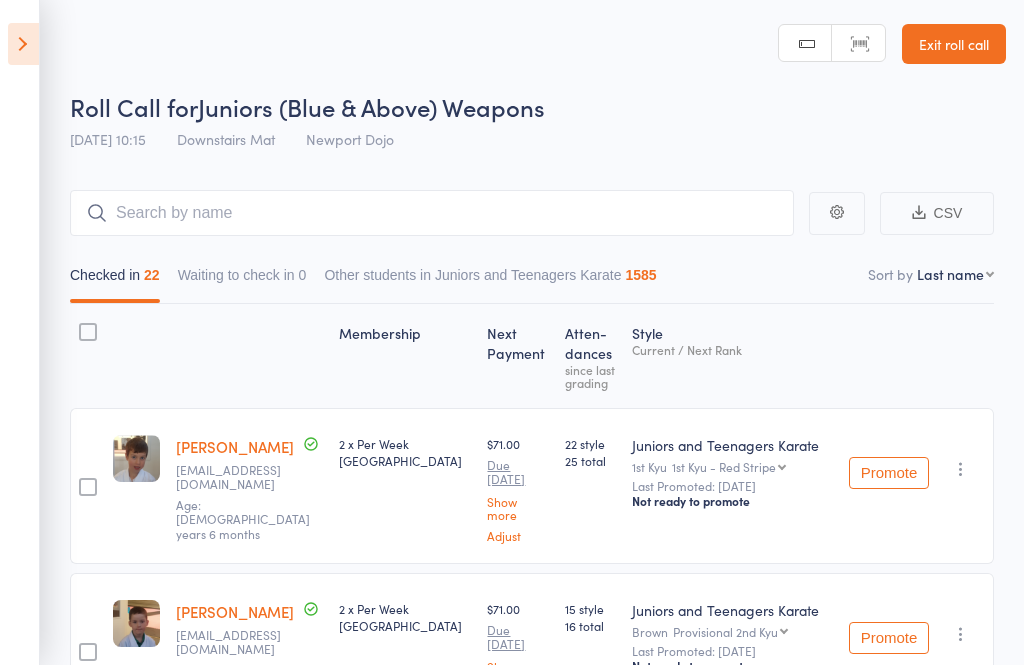 click at bounding box center (23, 44) 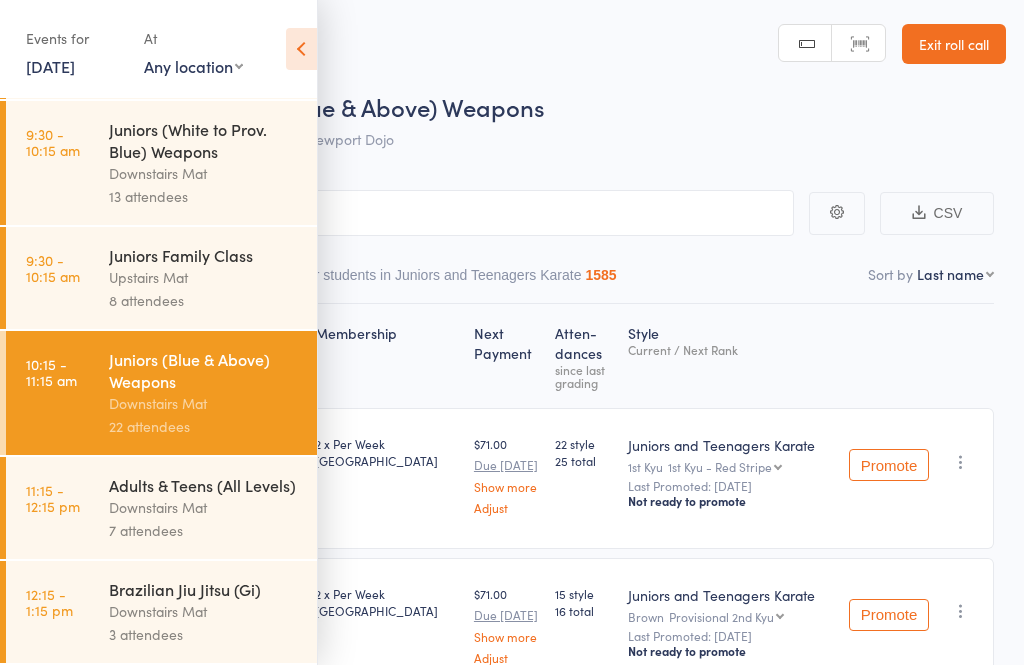 scroll, scrollTop: 223, scrollLeft: 0, axis: vertical 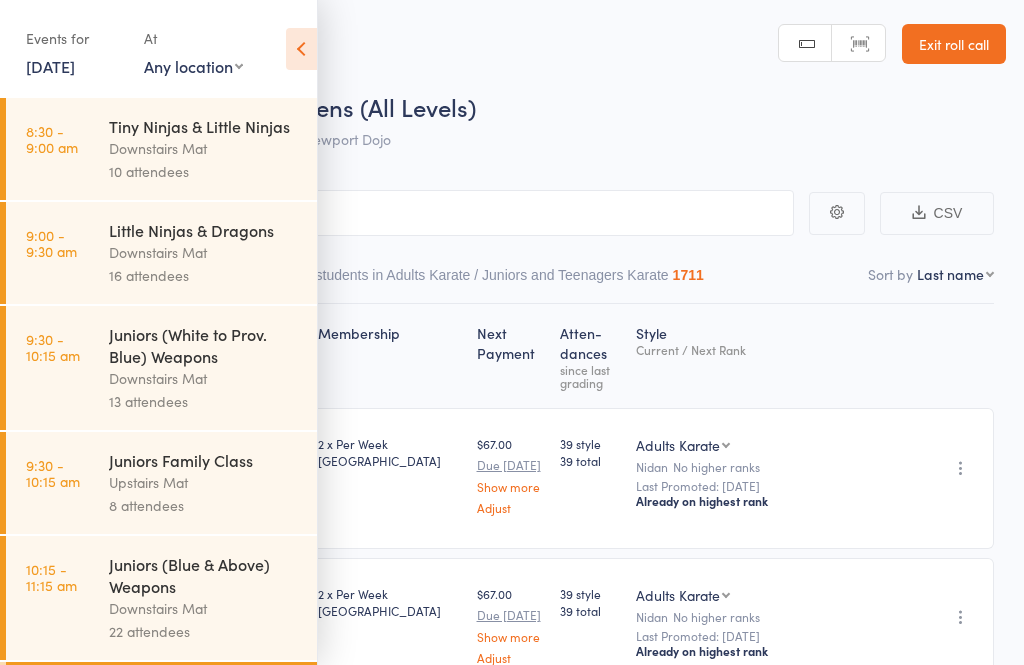 click at bounding box center (301, 49) 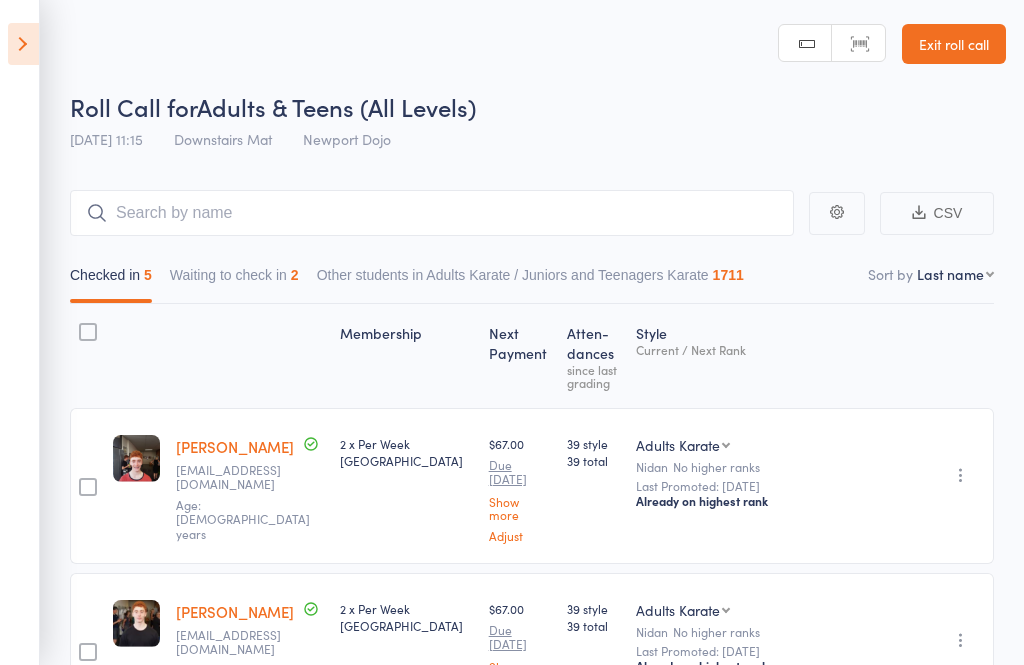 click on "Waiting to check in  2" at bounding box center (234, 280) 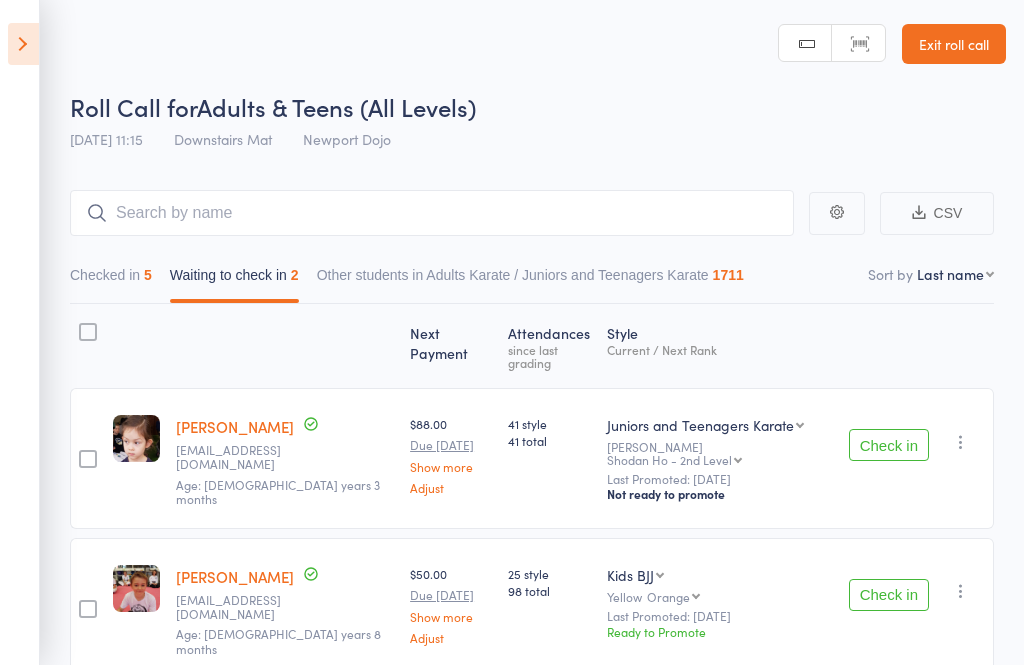 click at bounding box center (961, 442) 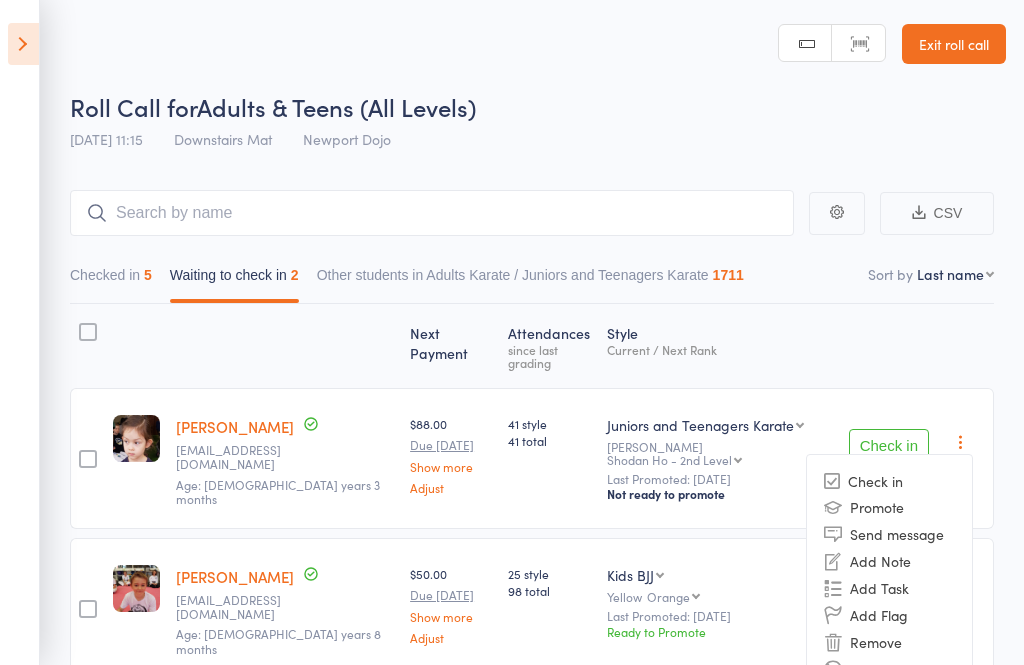 click on "Remove" at bounding box center [889, 642] 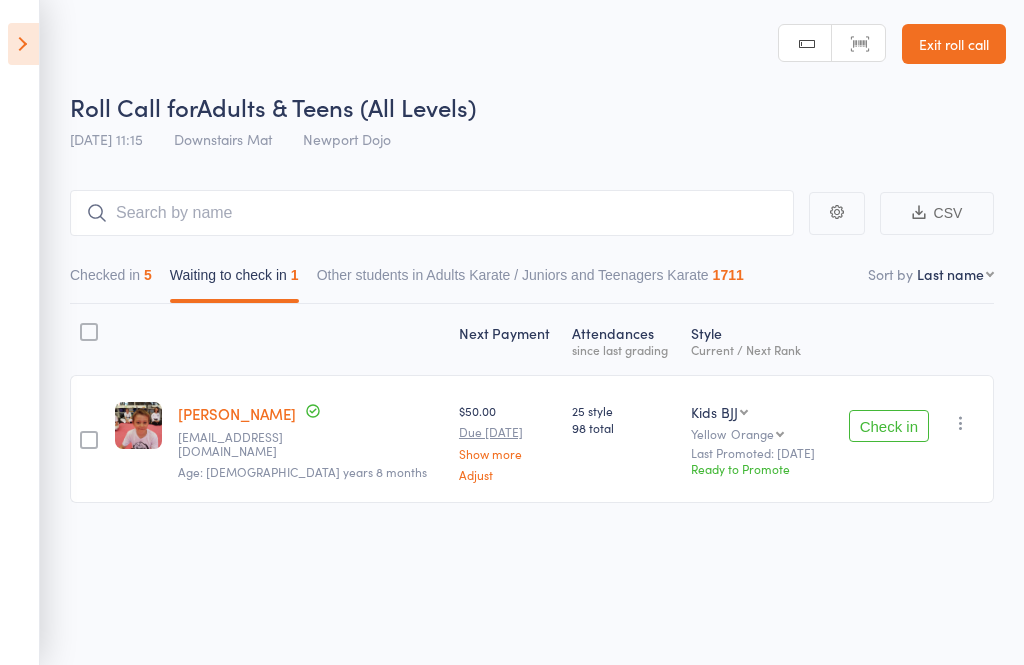 click at bounding box center [961, 423] 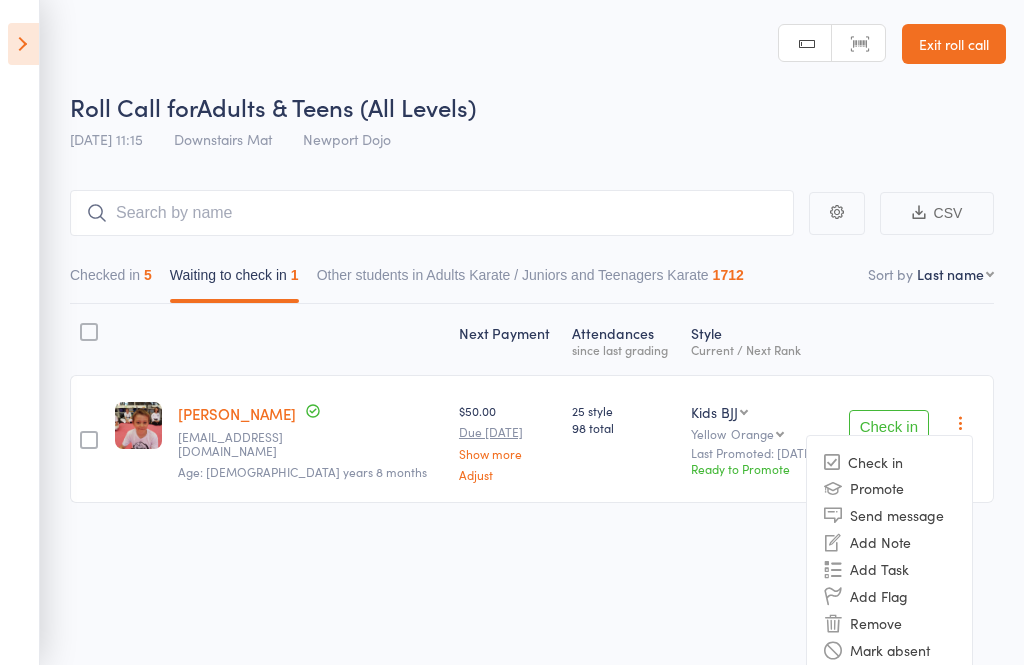 click on "Remove" at bounding box center [889, 623] 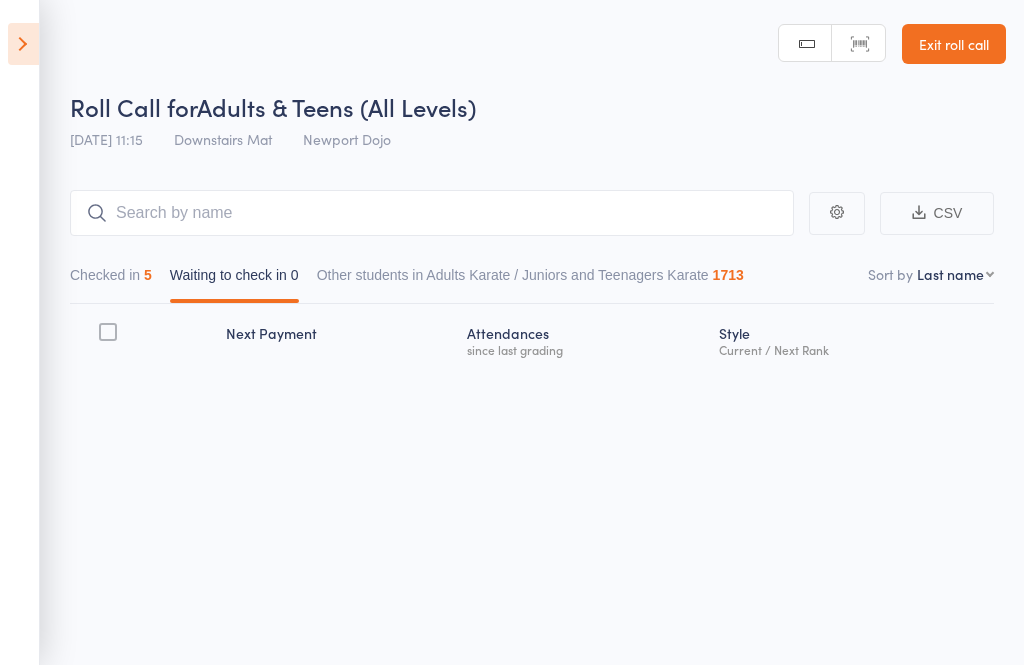 click at bounding box center (23, 44) 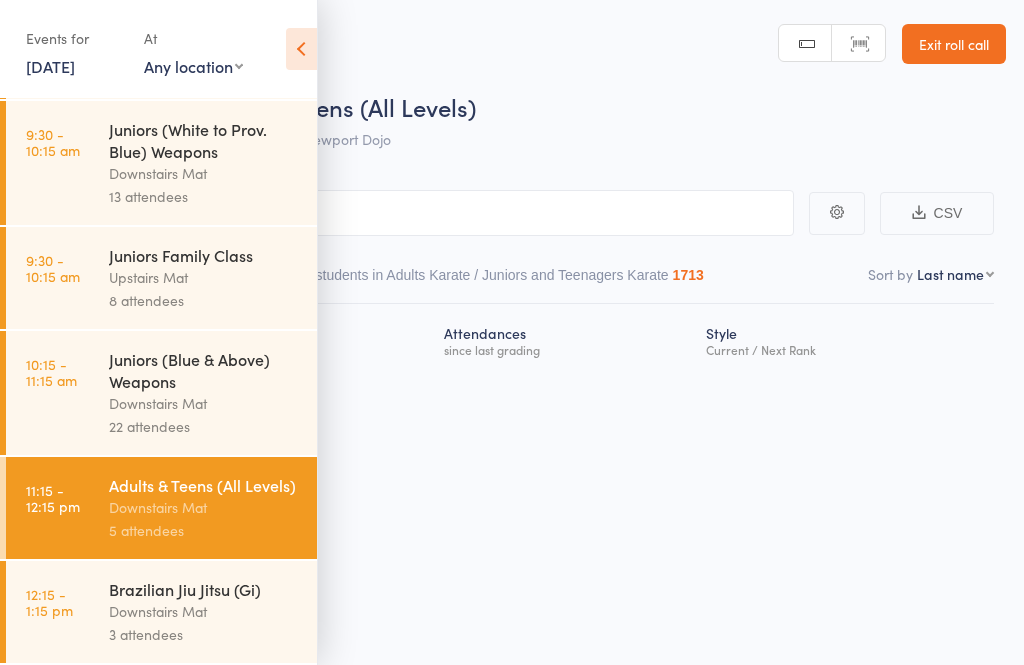 scroll, scrollTop: 223, scrollLeft: 0, axis: vertical 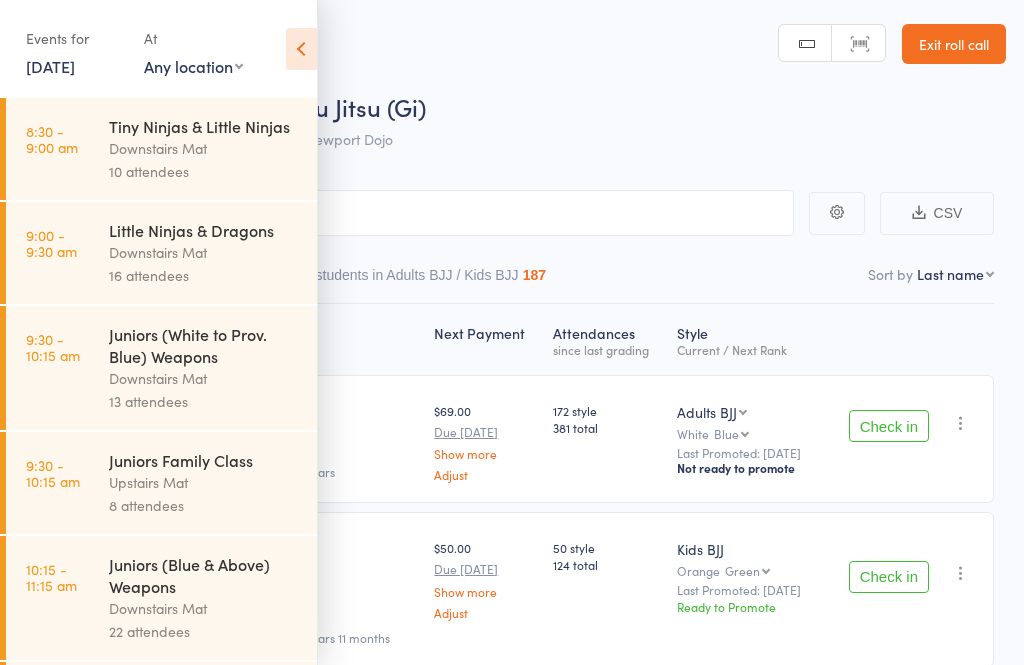 click at bounding box center [301, 49] 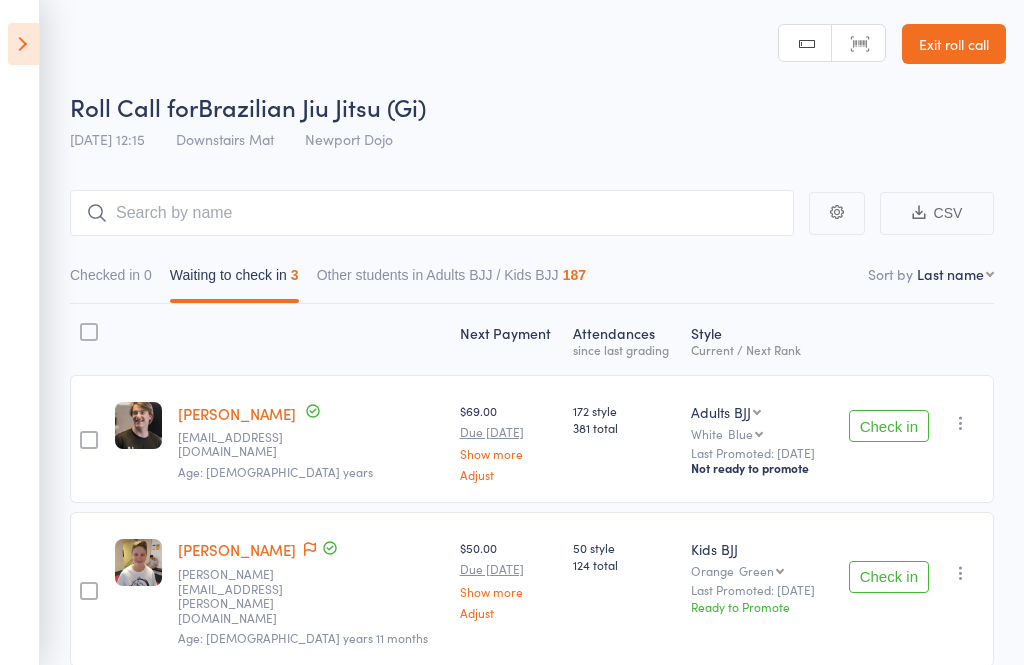click on "Check in" at bounding box center [889, 426] 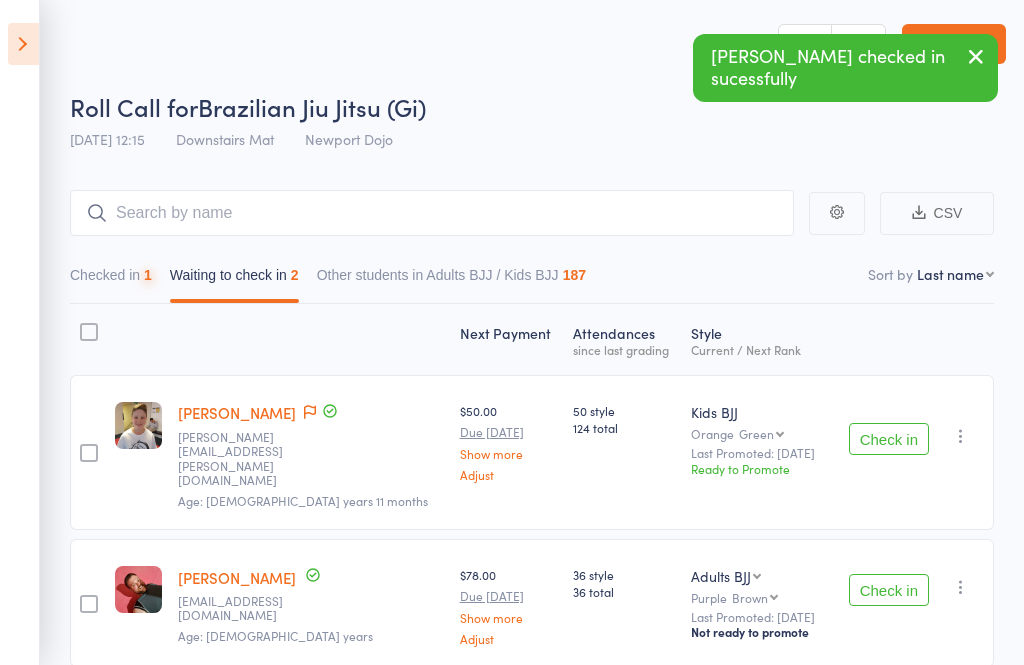 click at bounding box center [961, 436] 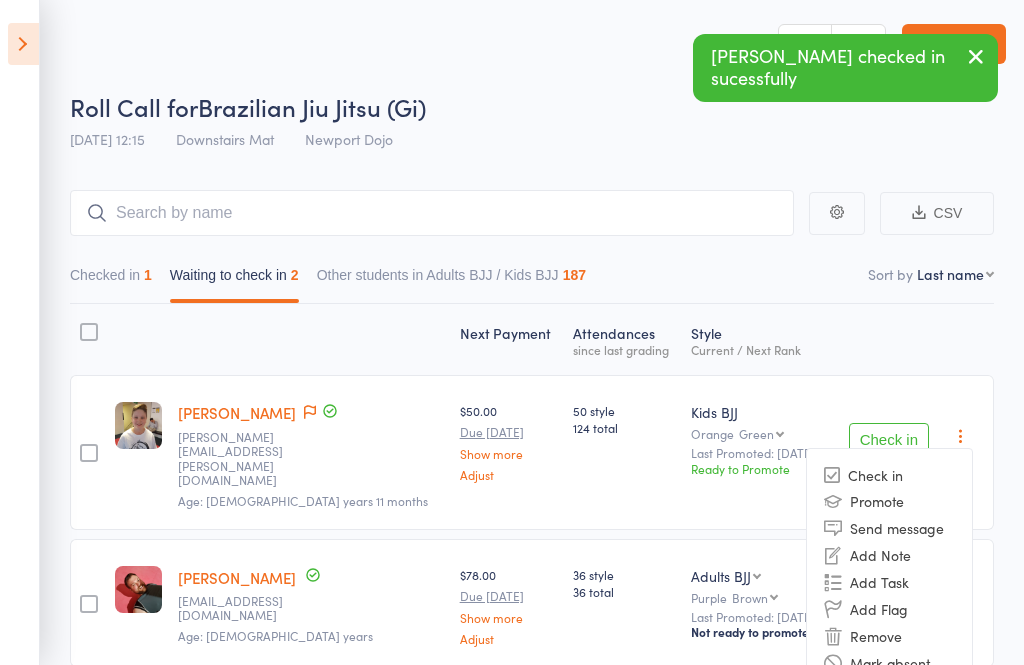 click on "Remove" at bounding box center [889, 636] 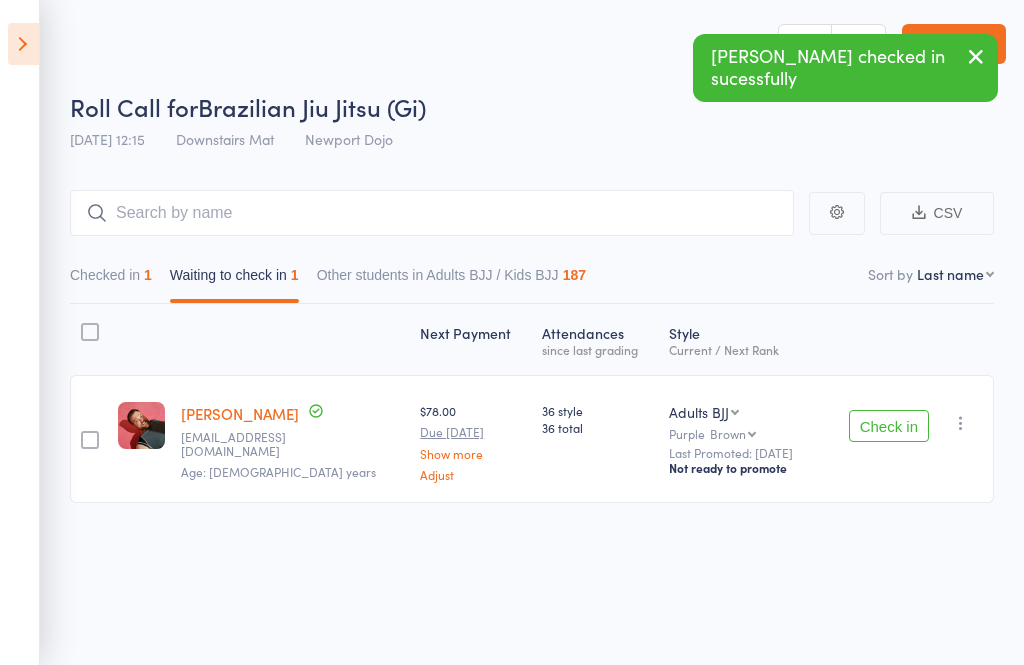 click on "Check in" at bounding box center (889, 426) 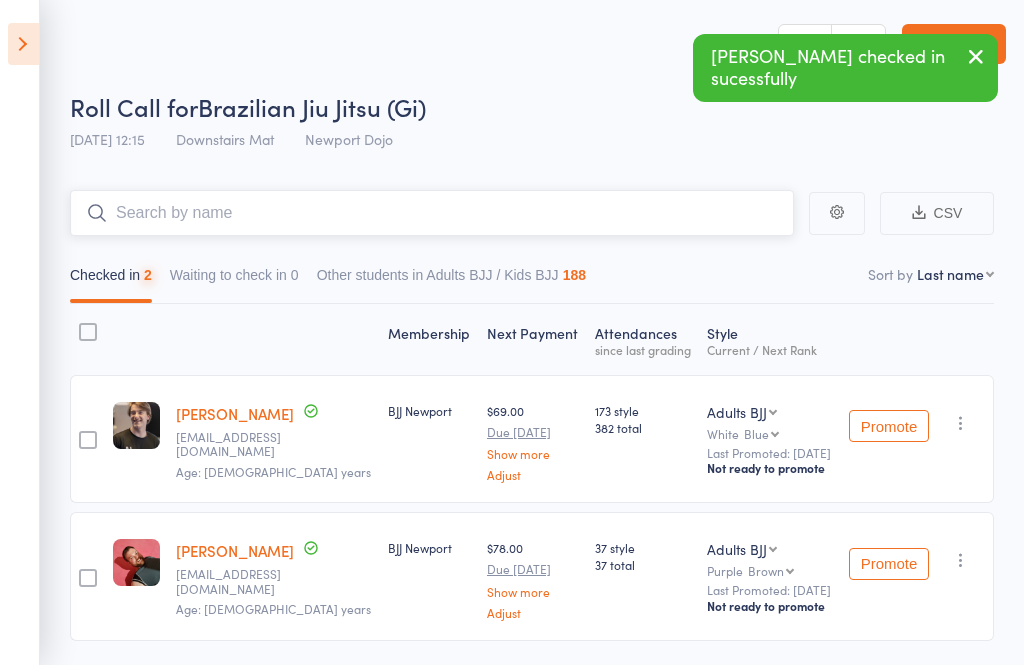 click at bounding box center [432, 213] 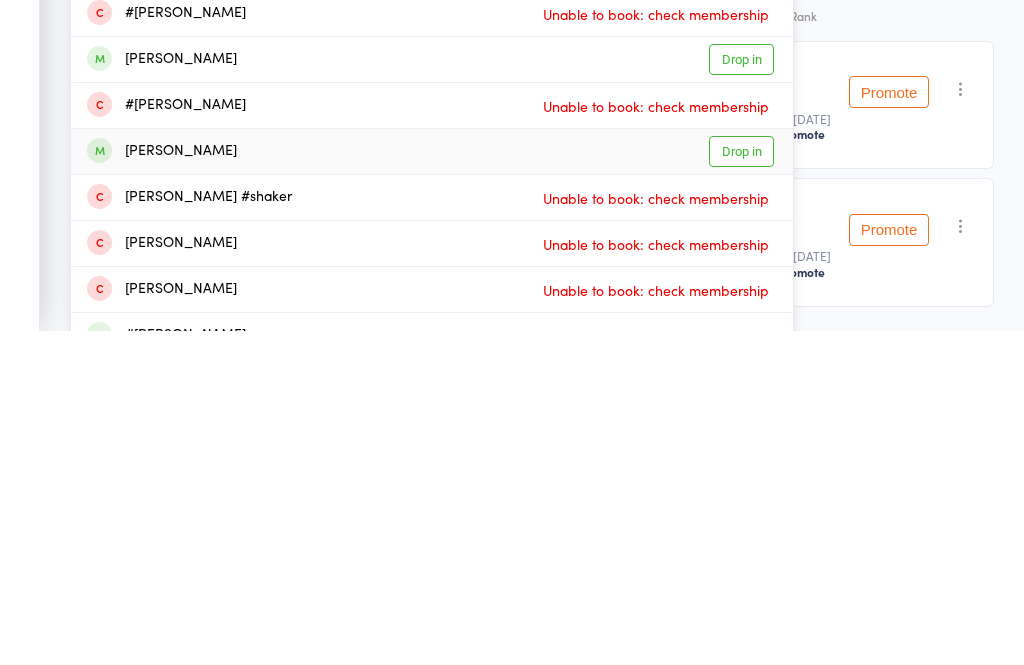 type on "[PERSON_NAME]" 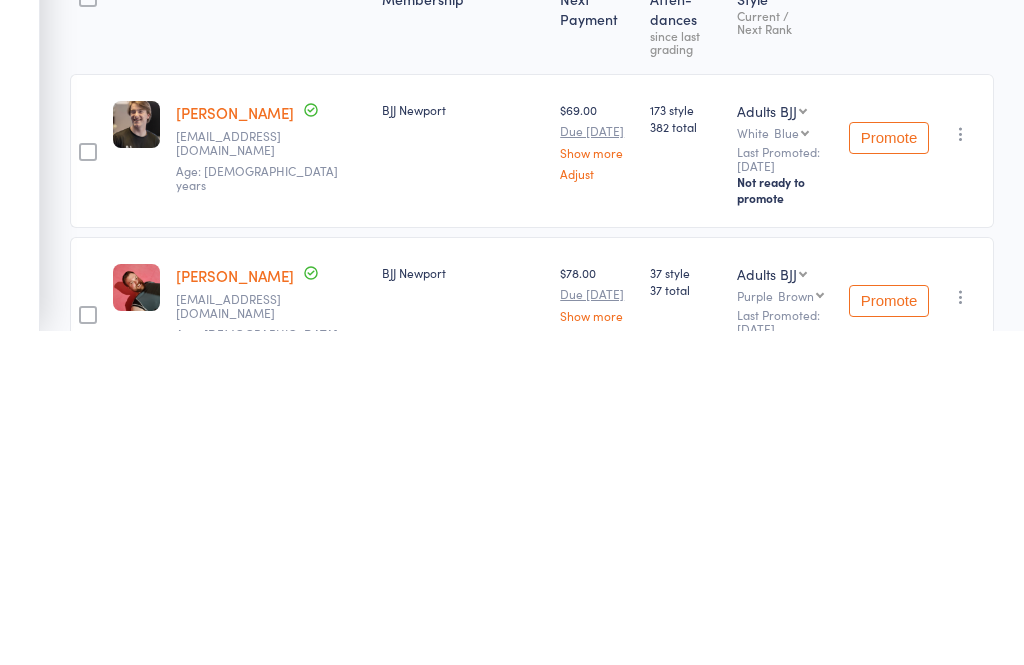 scroll, scrollTop: 249, scrollLeft: 0, axis: vertical 